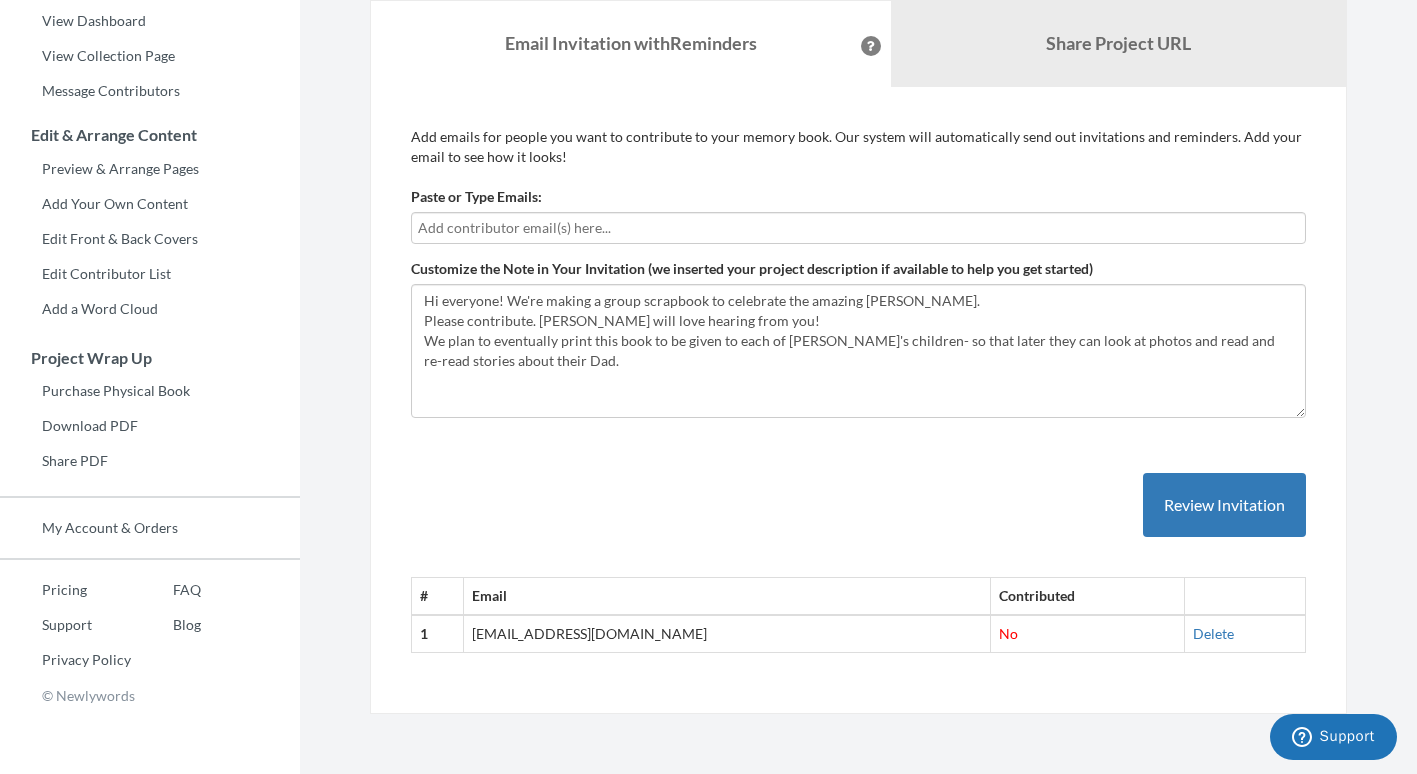 scroll, scrollTop: 0, scrollLeft: 0, axis: both 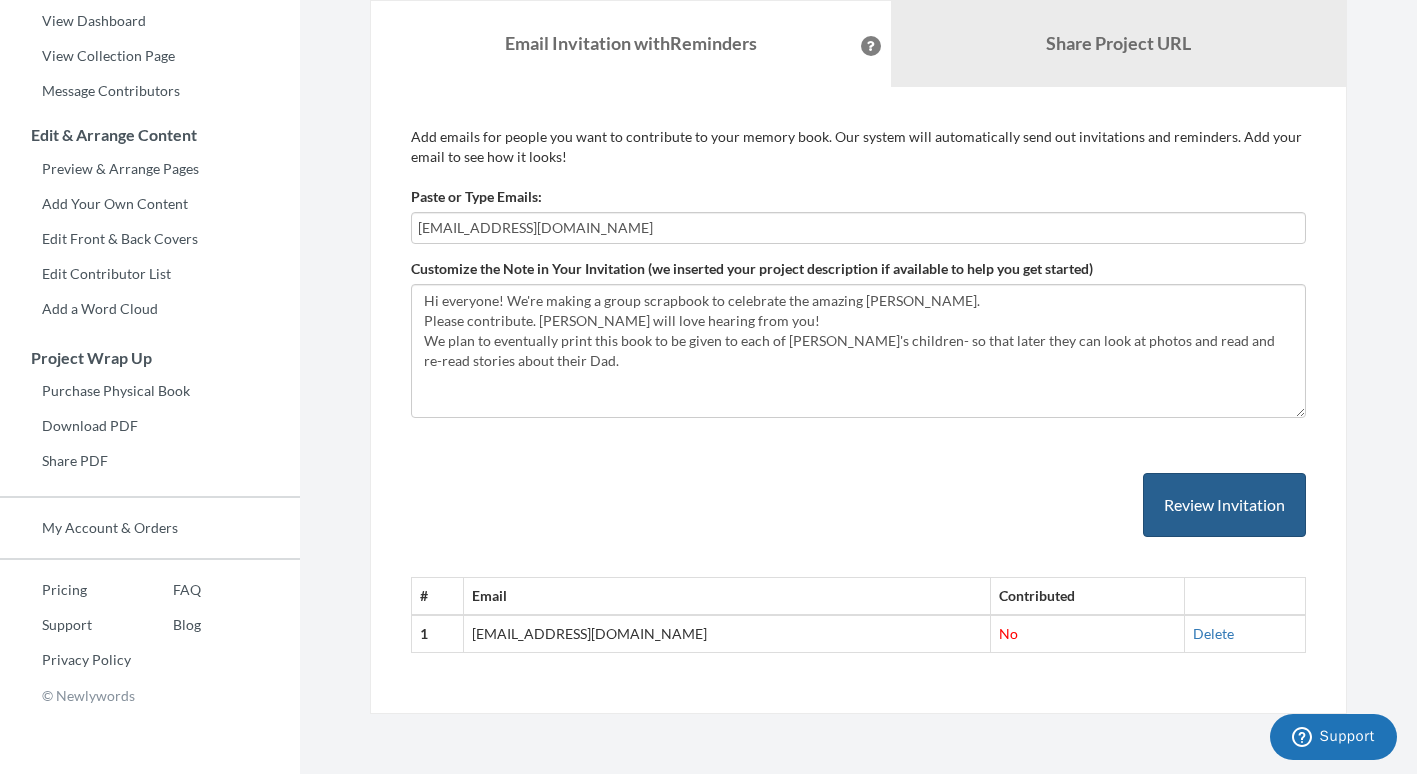 type on "[EMAIL_ADDRESS][DOMAIN_NAME]" 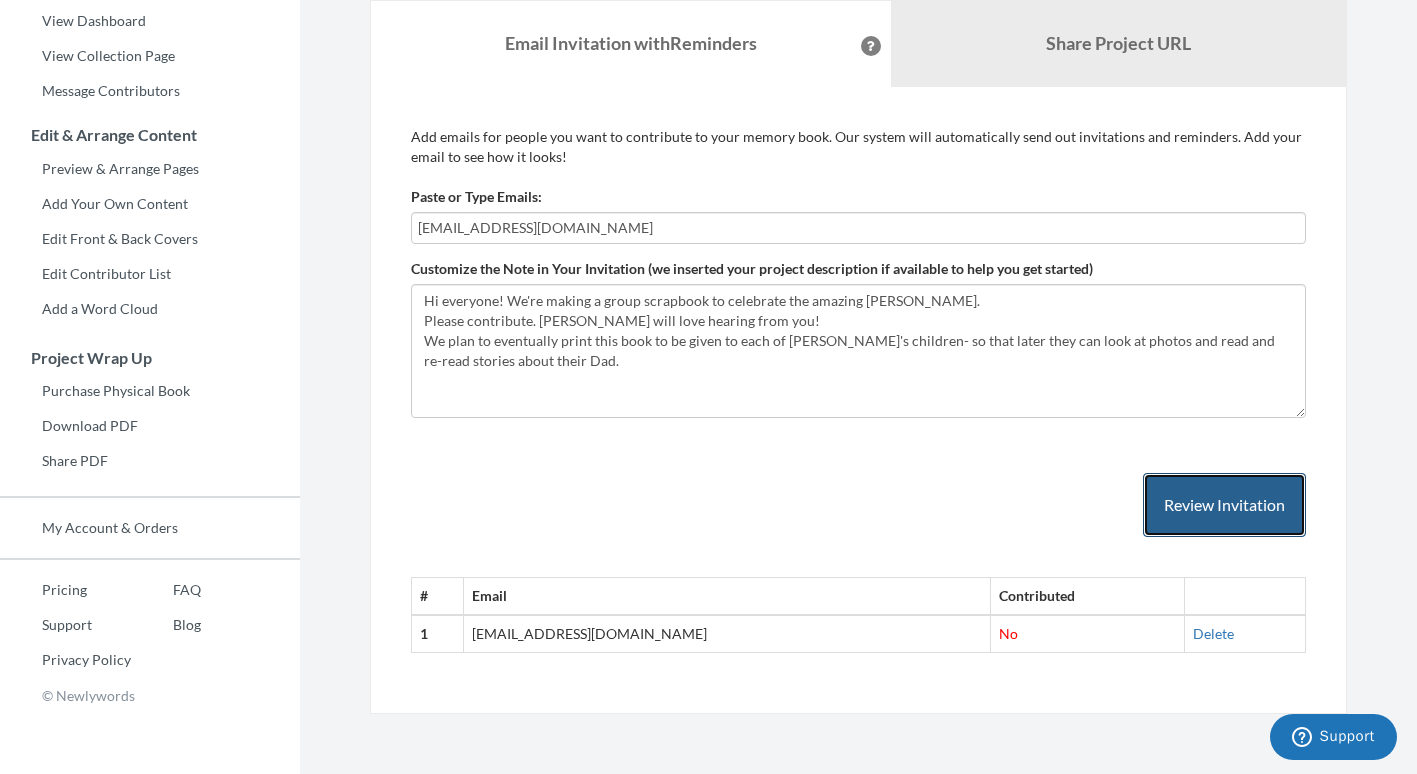 click on "Review Invitation" at bounding box center [1224, 505] 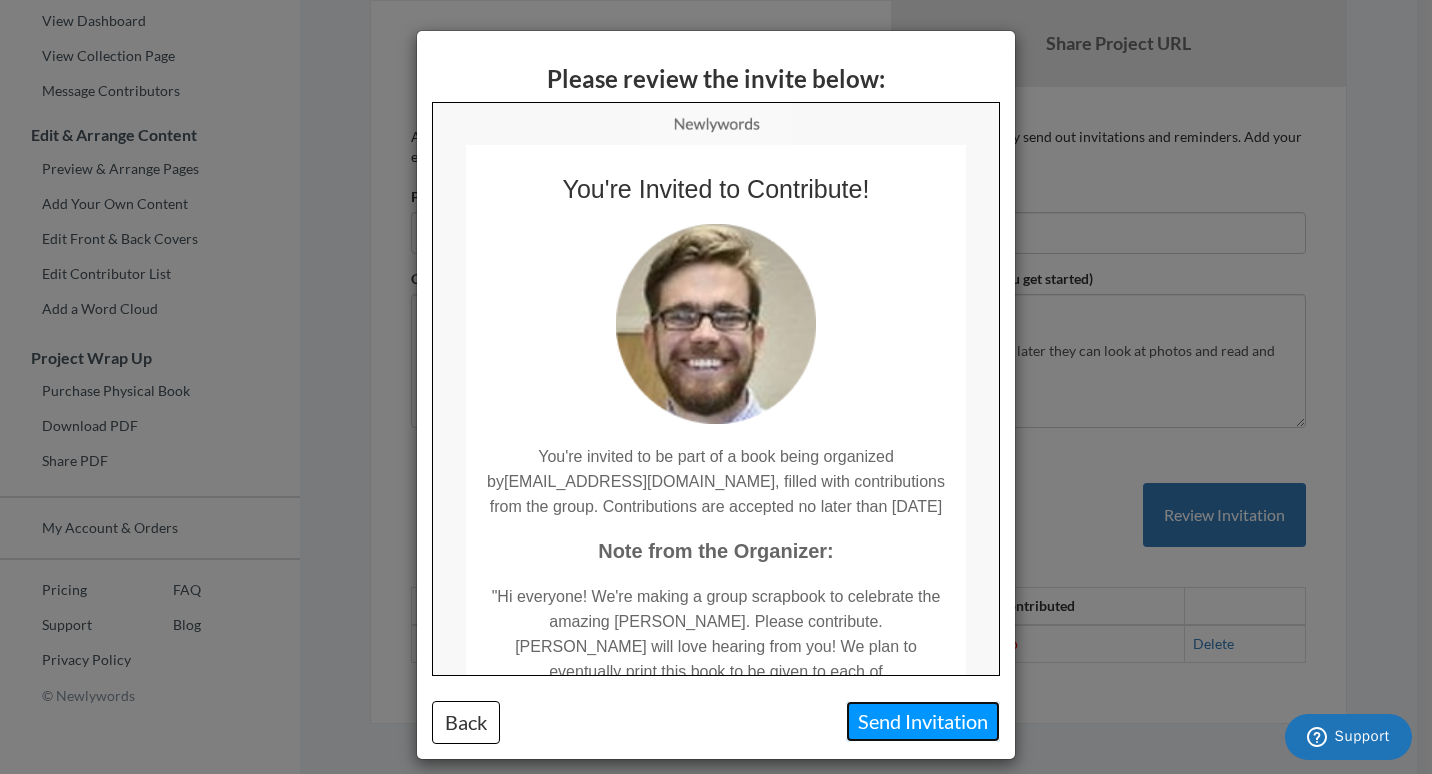 click on "Send Invitation" at bounding box center [923, 721] 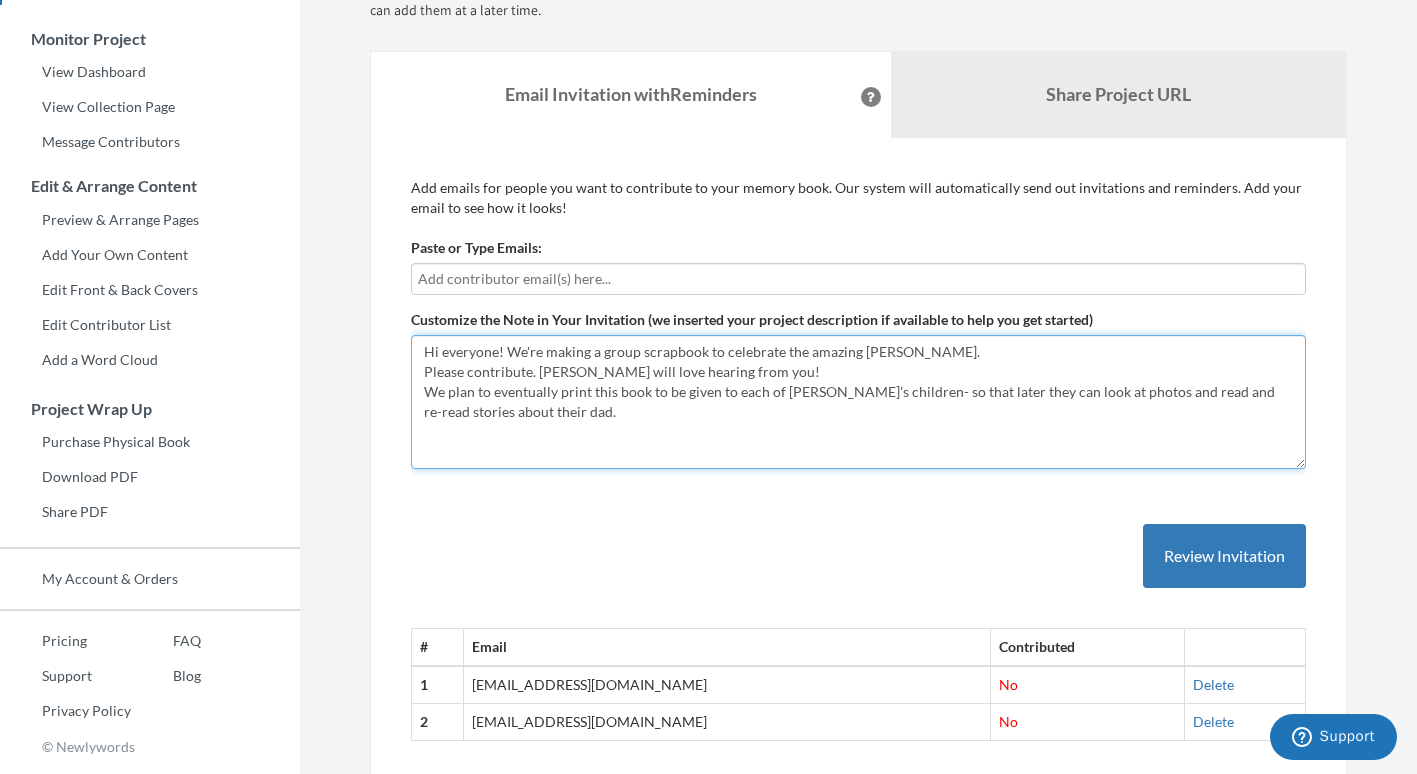 scroll, scrollTop: 284, scrollLeft: 0, axis: vertical 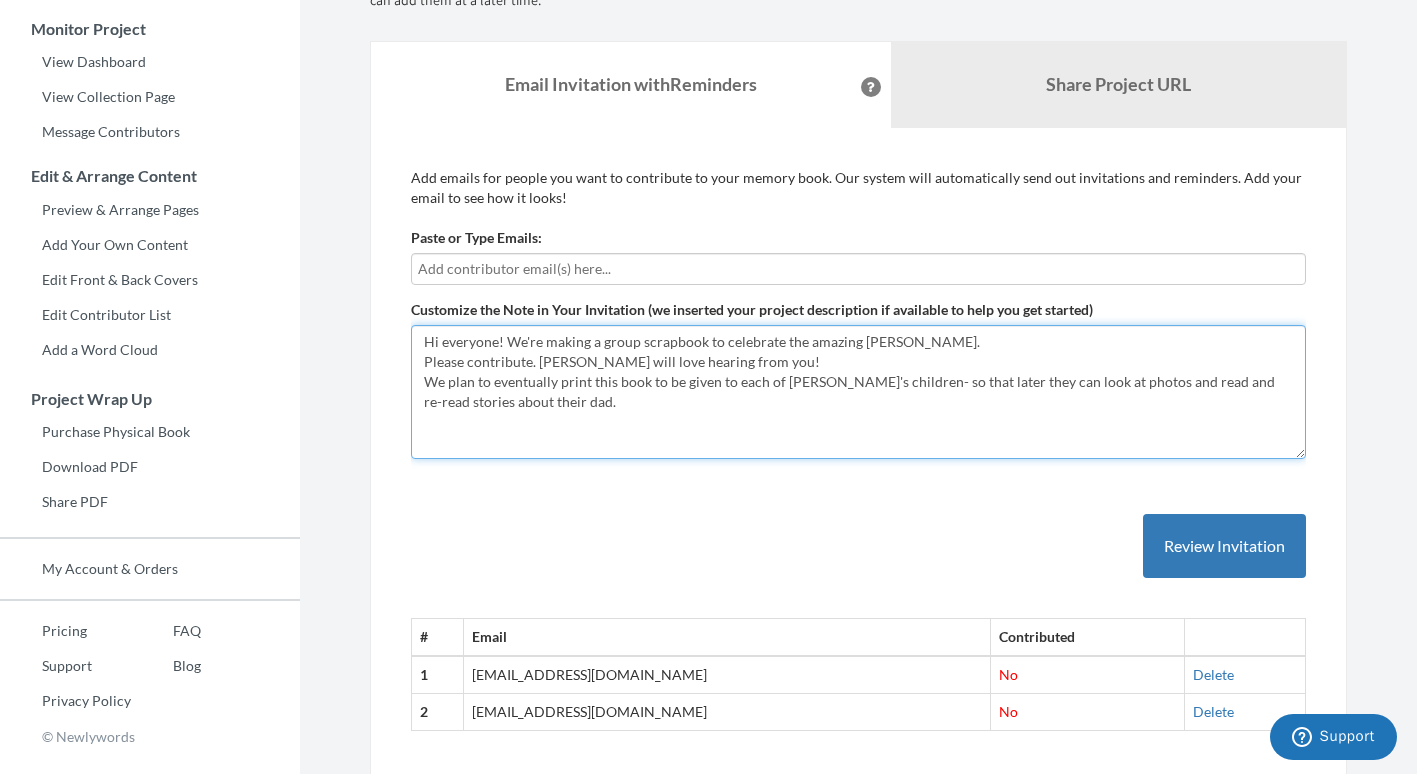 type on "Hi everyone! We're making a group scrapbook to celebrate the amazing Matt Philson.
Please contribute. Matt will love hearing from you!
We plan to eventually print this book to be given to each of Matt's children- so that later they can look at photos and read and re-read stories about their dad." 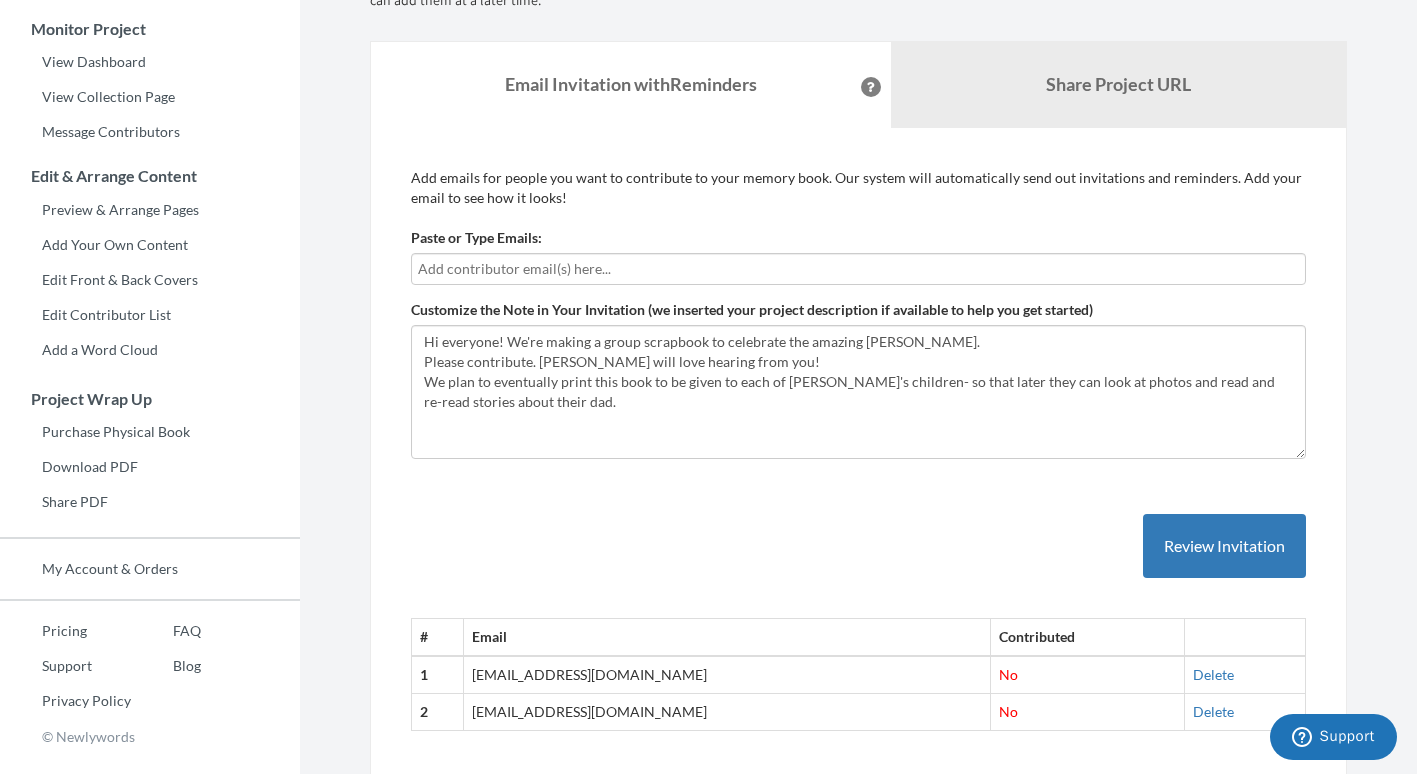 drag, startPoint x: 687, startPoint y: 704, endPoint x: 452, endPoint y: 708, distance: 235.03404 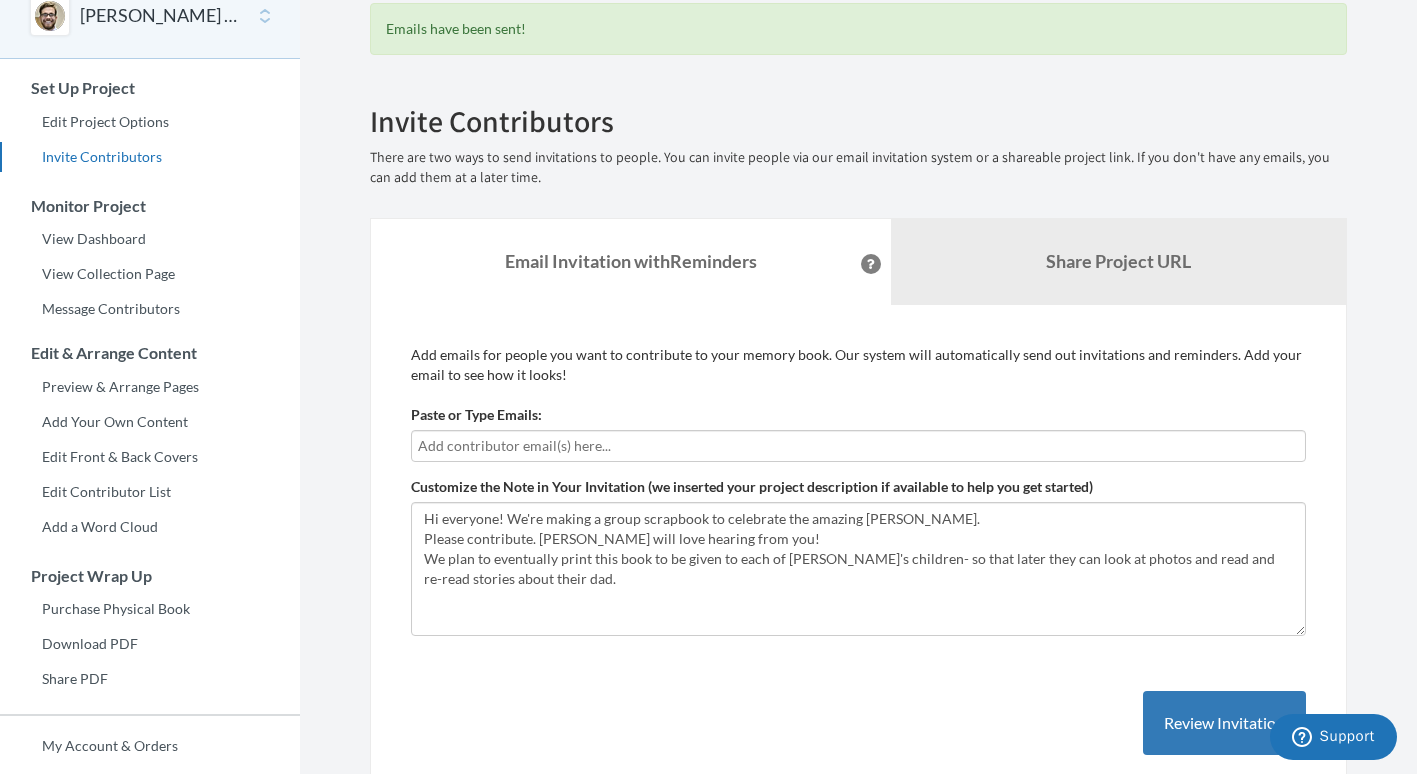 scroll, scrollTop: 71, scrollLeft: 0, axis: vertical 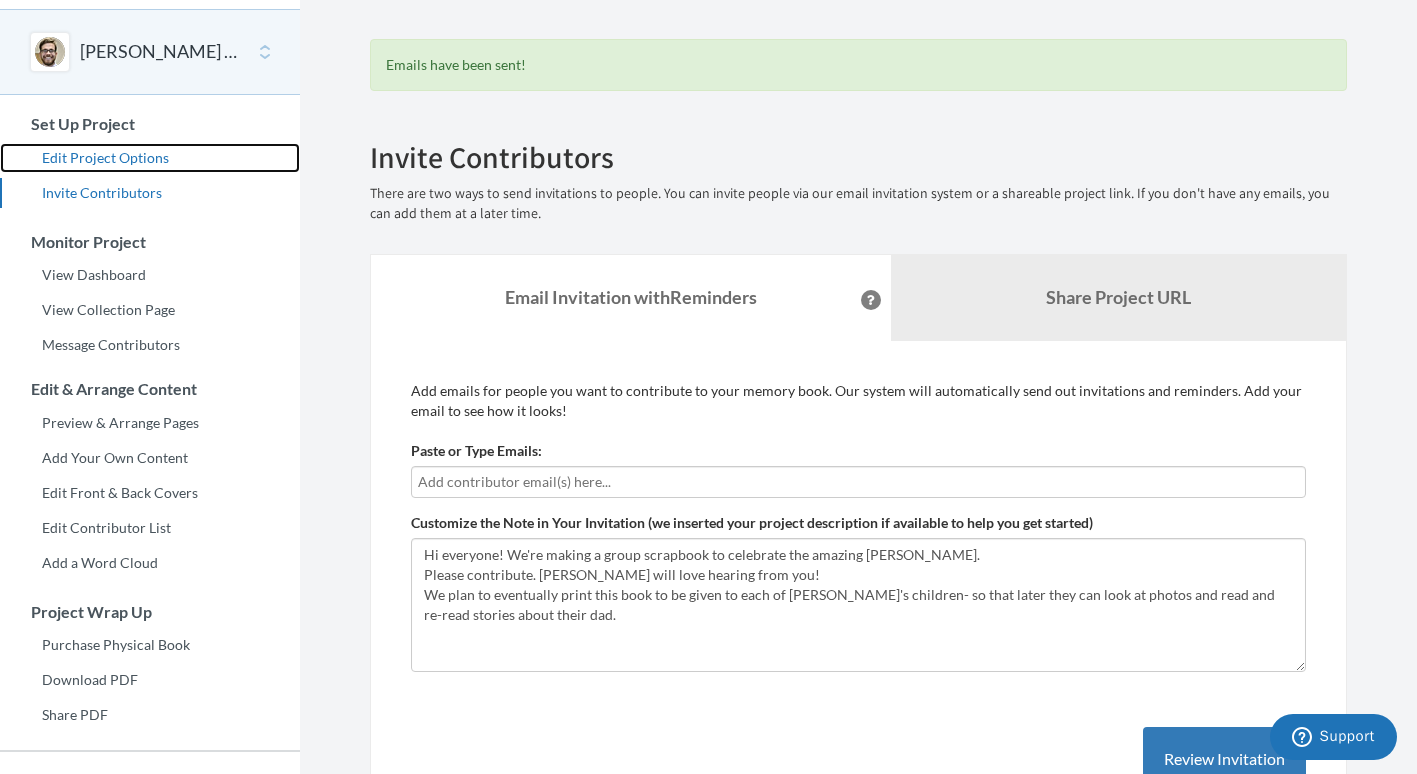 click on "Edit Project Options" at bounding box center (150, 158) 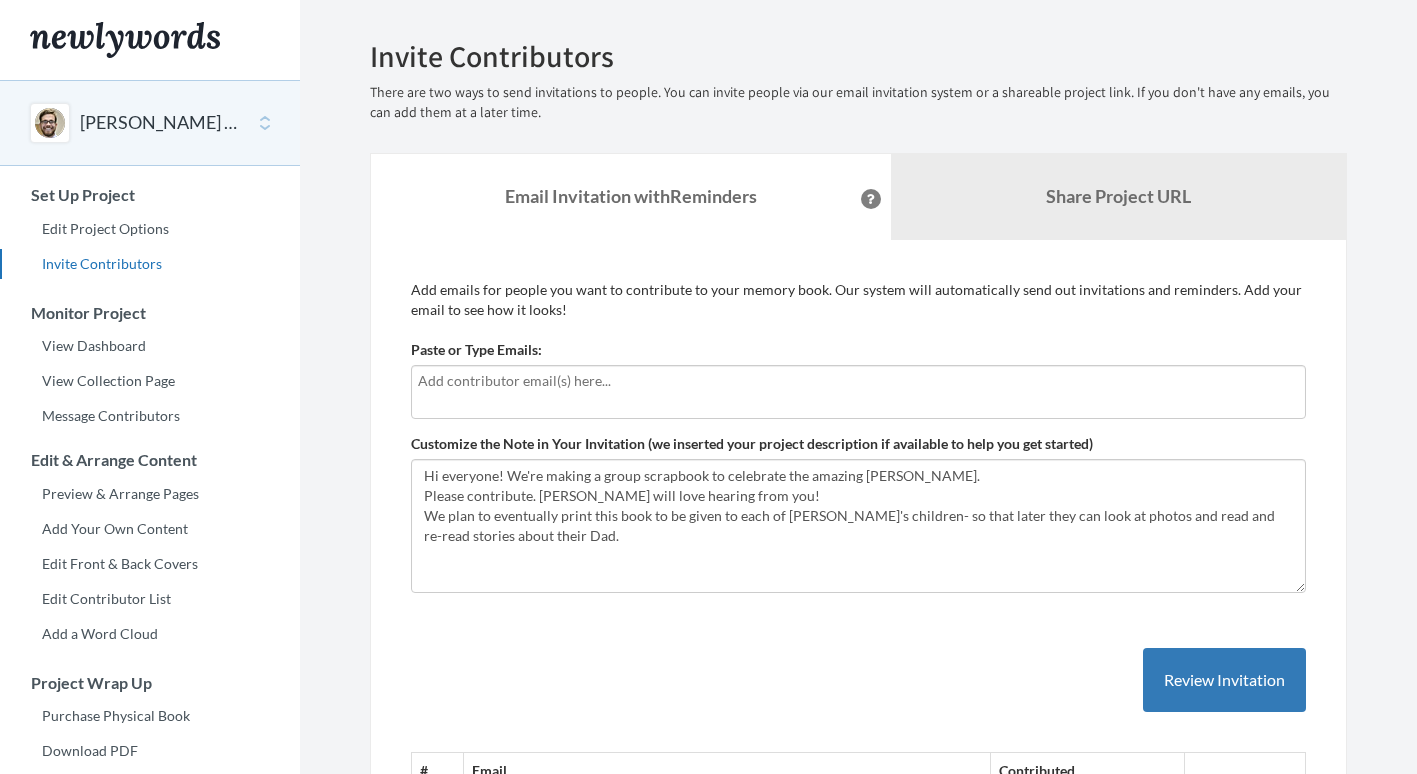 scroll, scrollTop: 0, scrollLeft: 0, axis: both 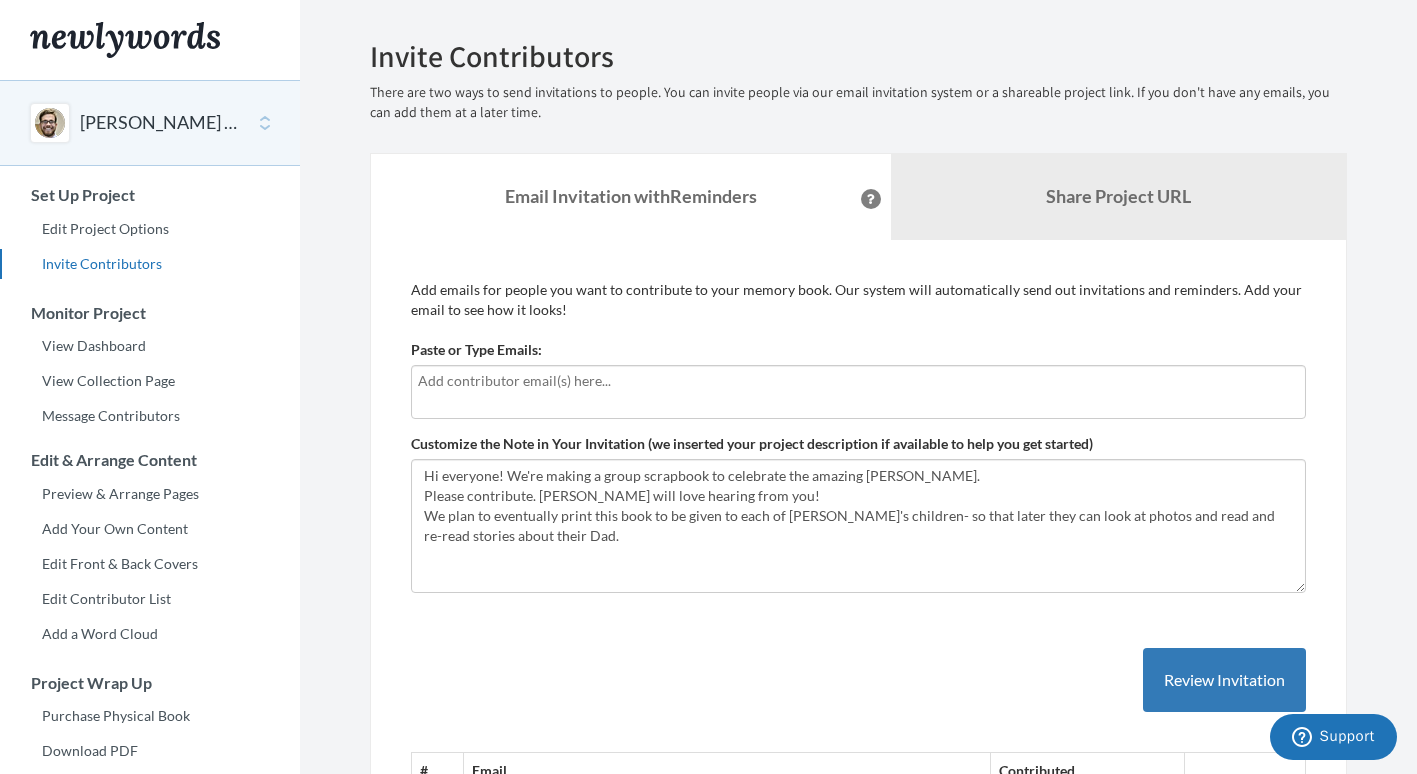 click at bounding box center (858, 381) 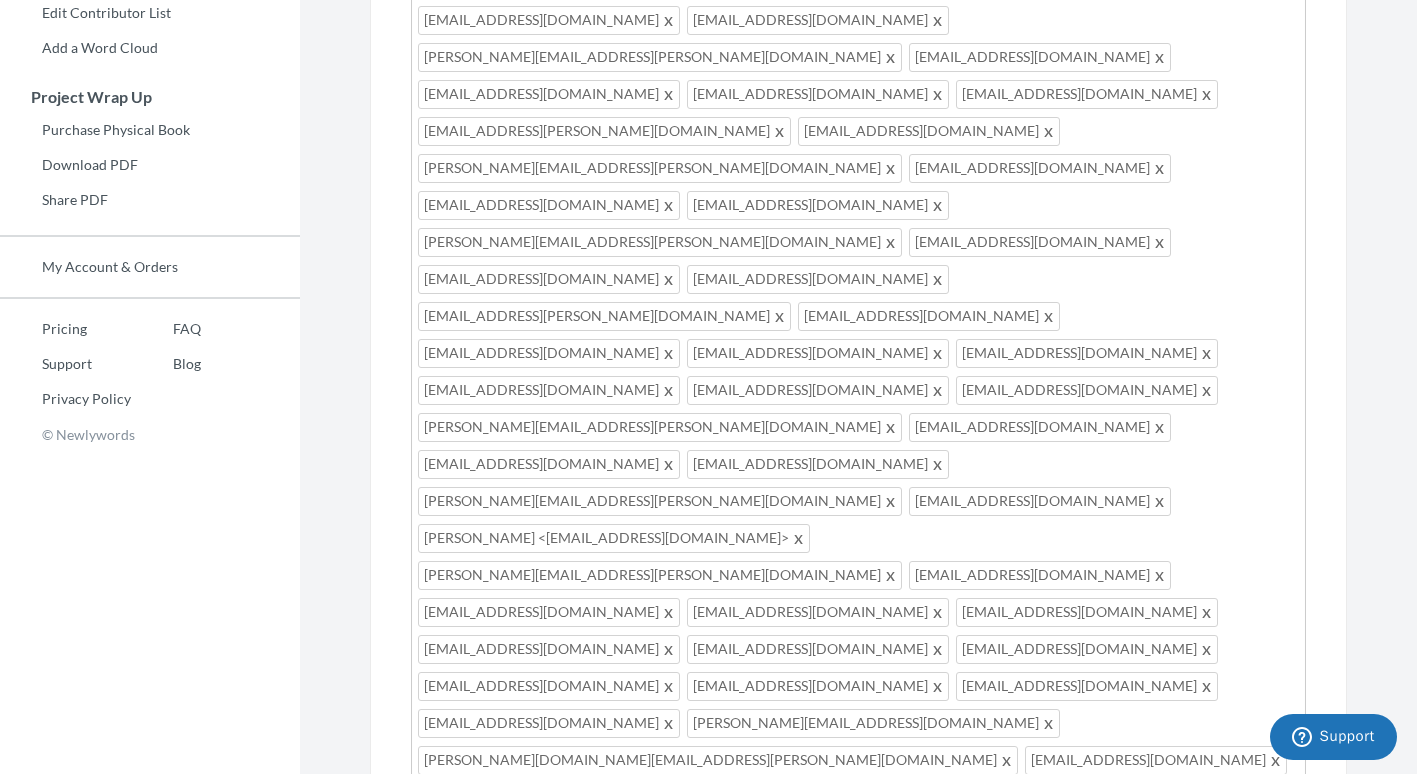 scroll, scrollTop: 601, scrollLeft: 0, axis: vertical 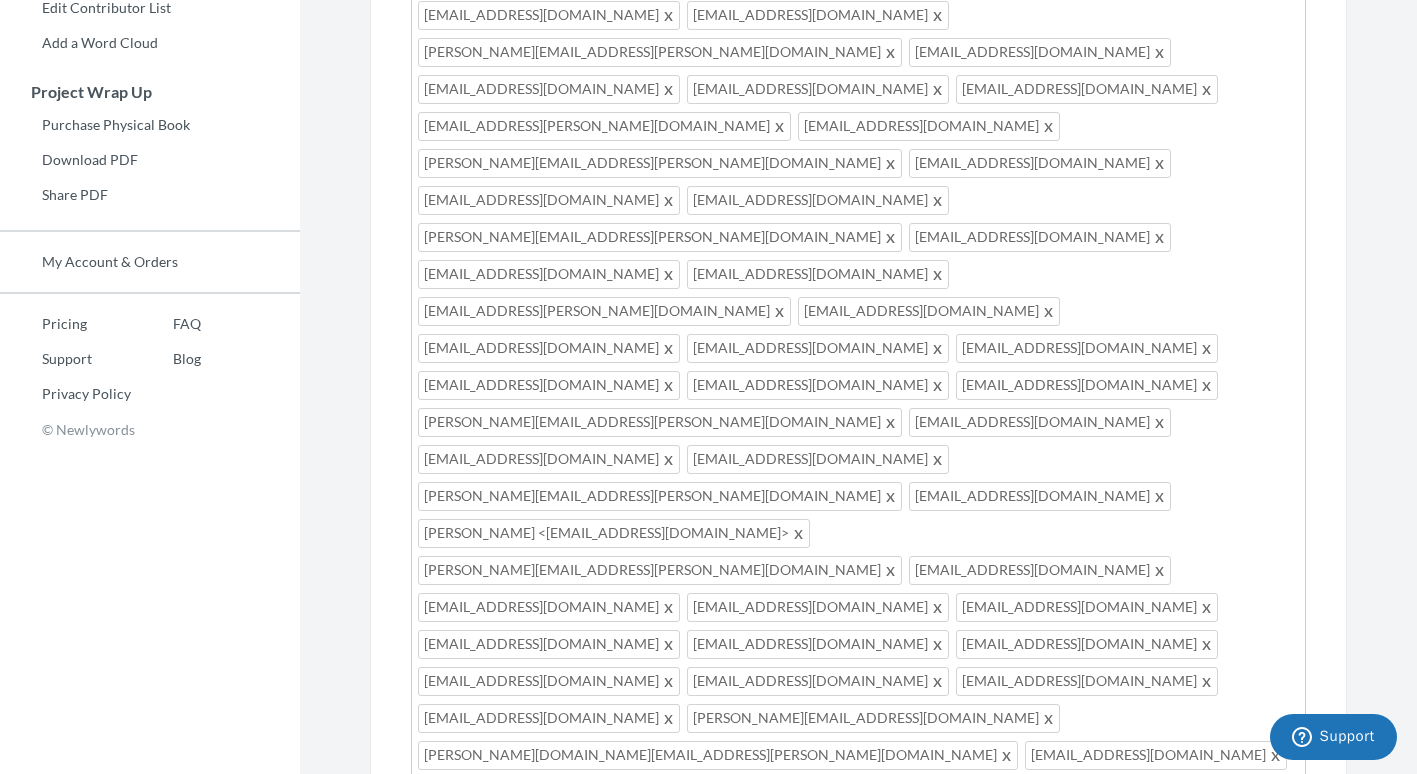click at bounding box center (858, 1048) 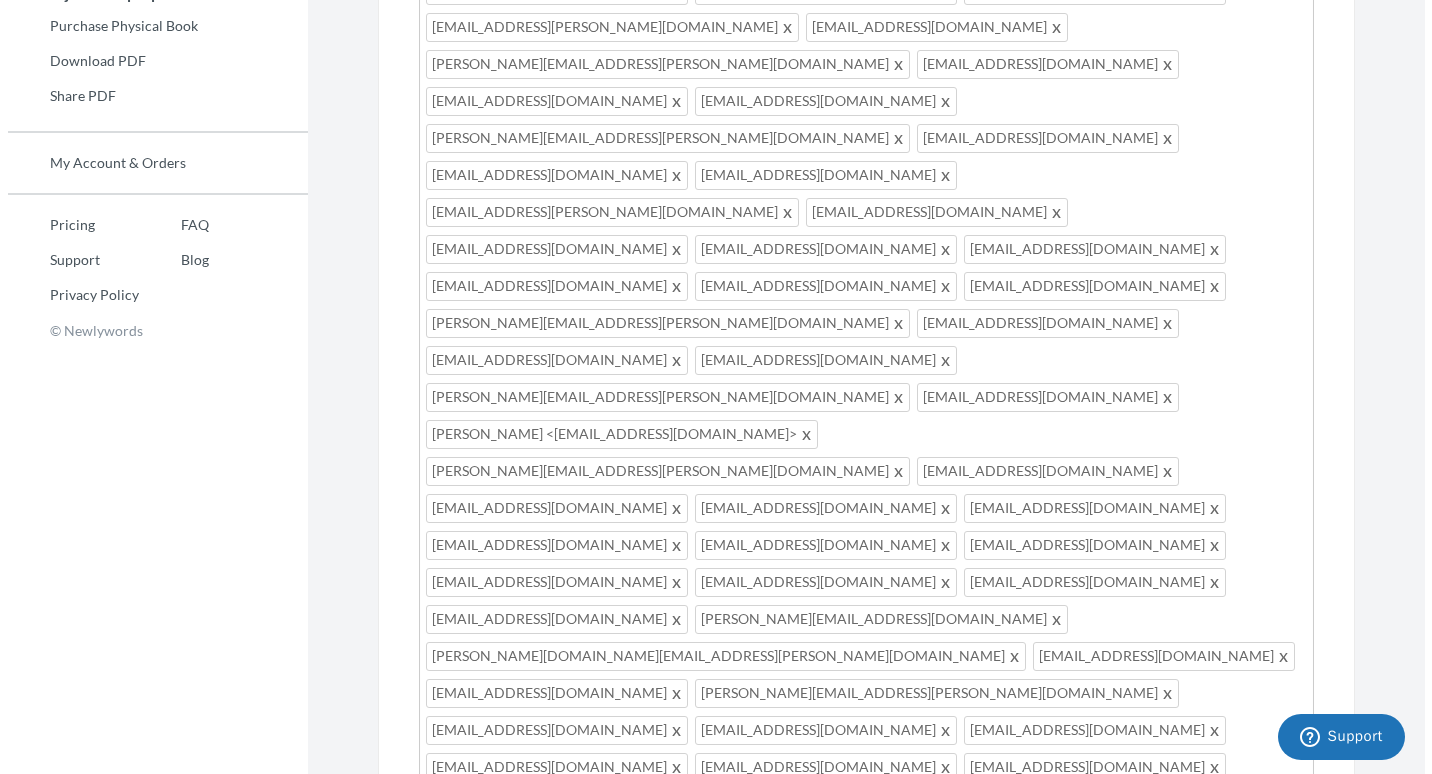scroll, scrollTop: 704, scrollLeft: 0, axis: vertical 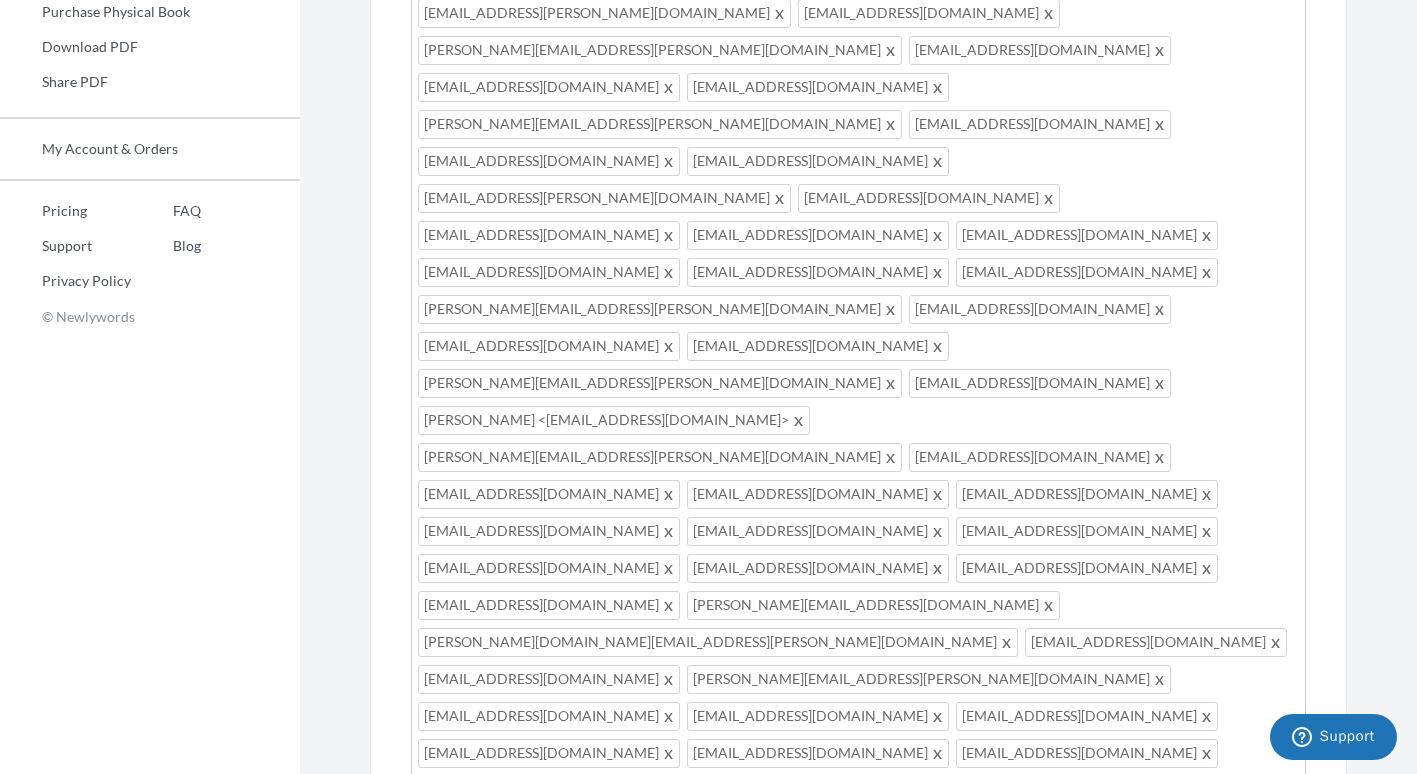 click on "Hi everyone! We're making a group scrapbook to celebrate the amazing [PERSON_NAME].
Please contribute. [PERSON_NAME] will love hearing from you!
We plan to eventually print this book to be given to each of [PERSON_NAME]'s children- so that later they can look at photos and read and re-read stories about their Dad." at bounding box center [858, 1058] 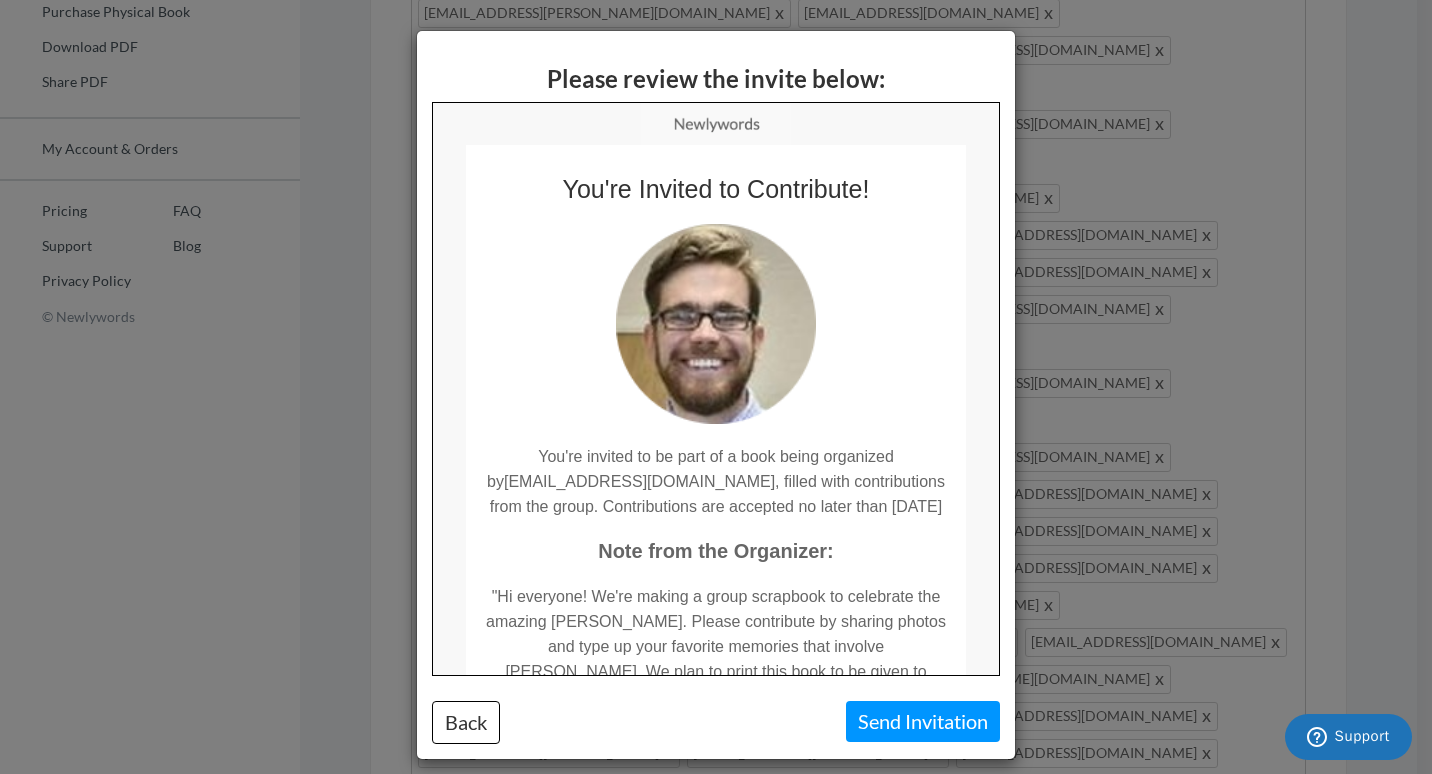 scroll, scrollTop: 0, scrollLeft: 0, axis: both 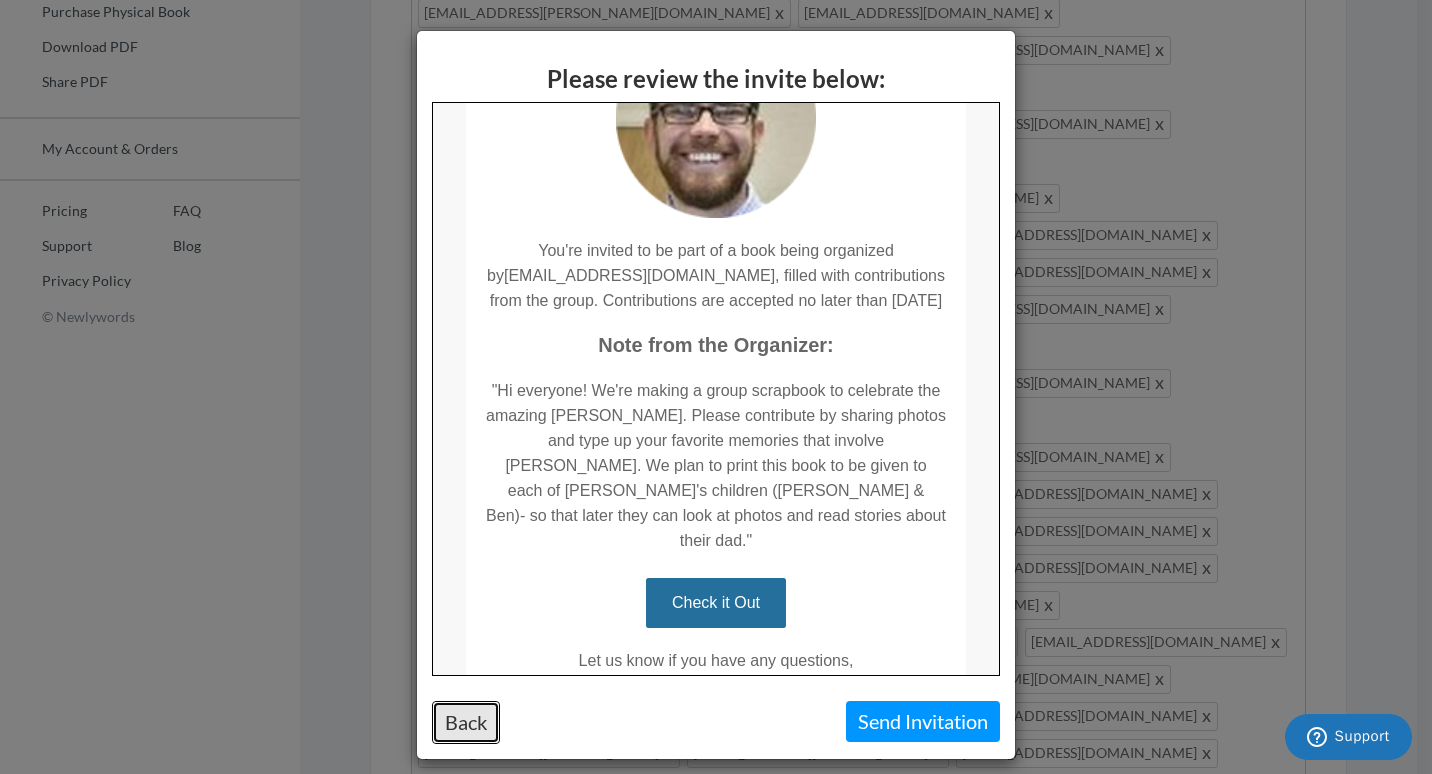 click on "Back" at bounding box center [466, 722] 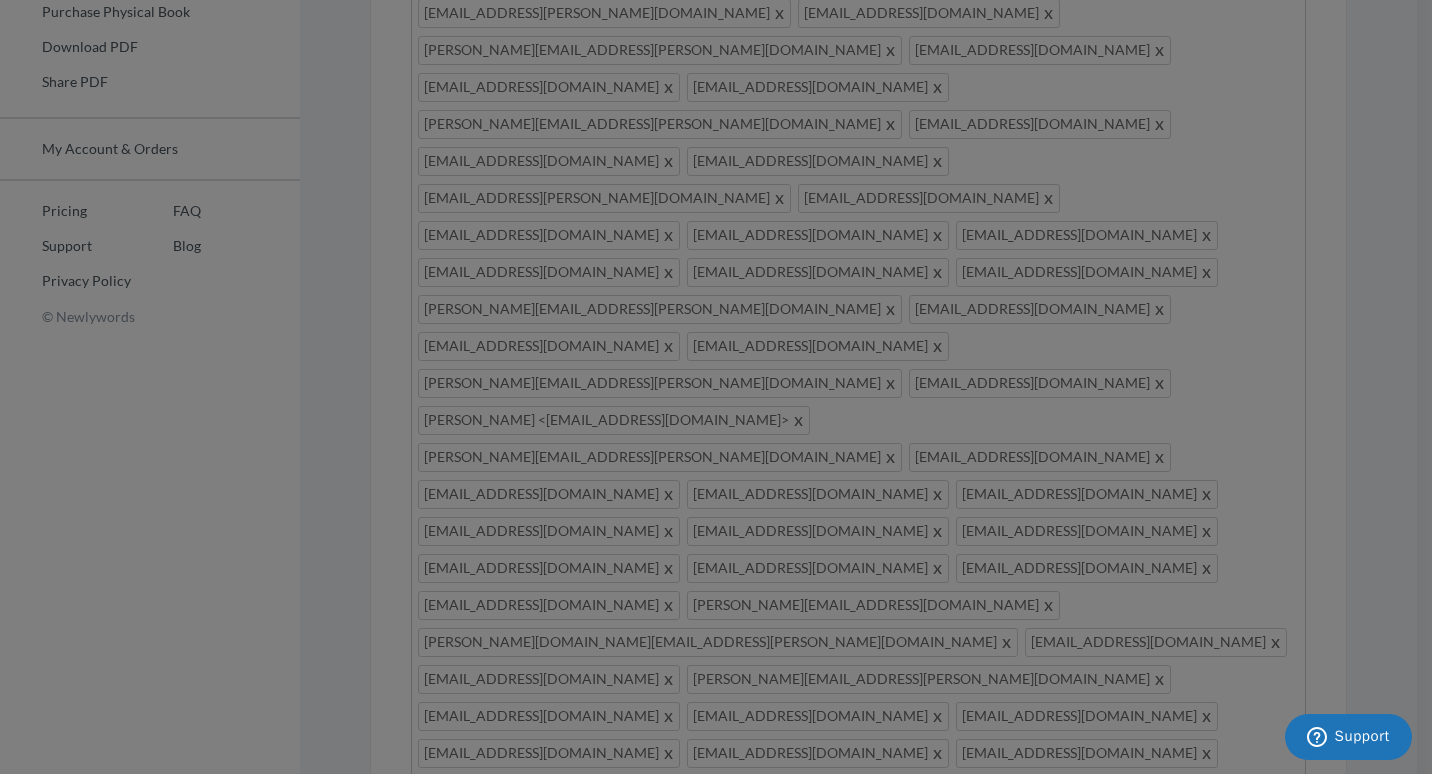scroll, scrollTop: 0, scrollLeft: 0, axis: both 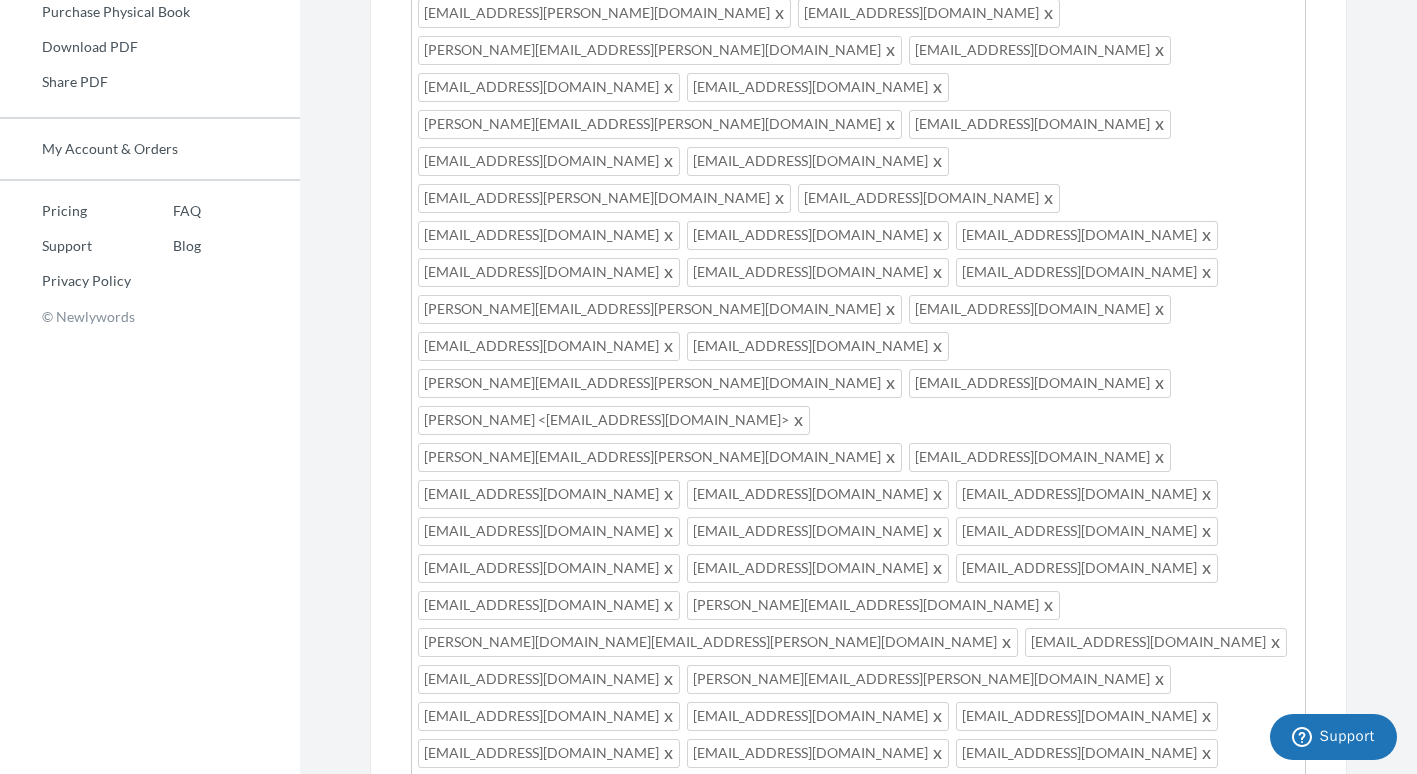 drag, startPoint x: 675, startPoint y: 489, endPoint x: 713, endPoint y: 486, distance: 38.118237 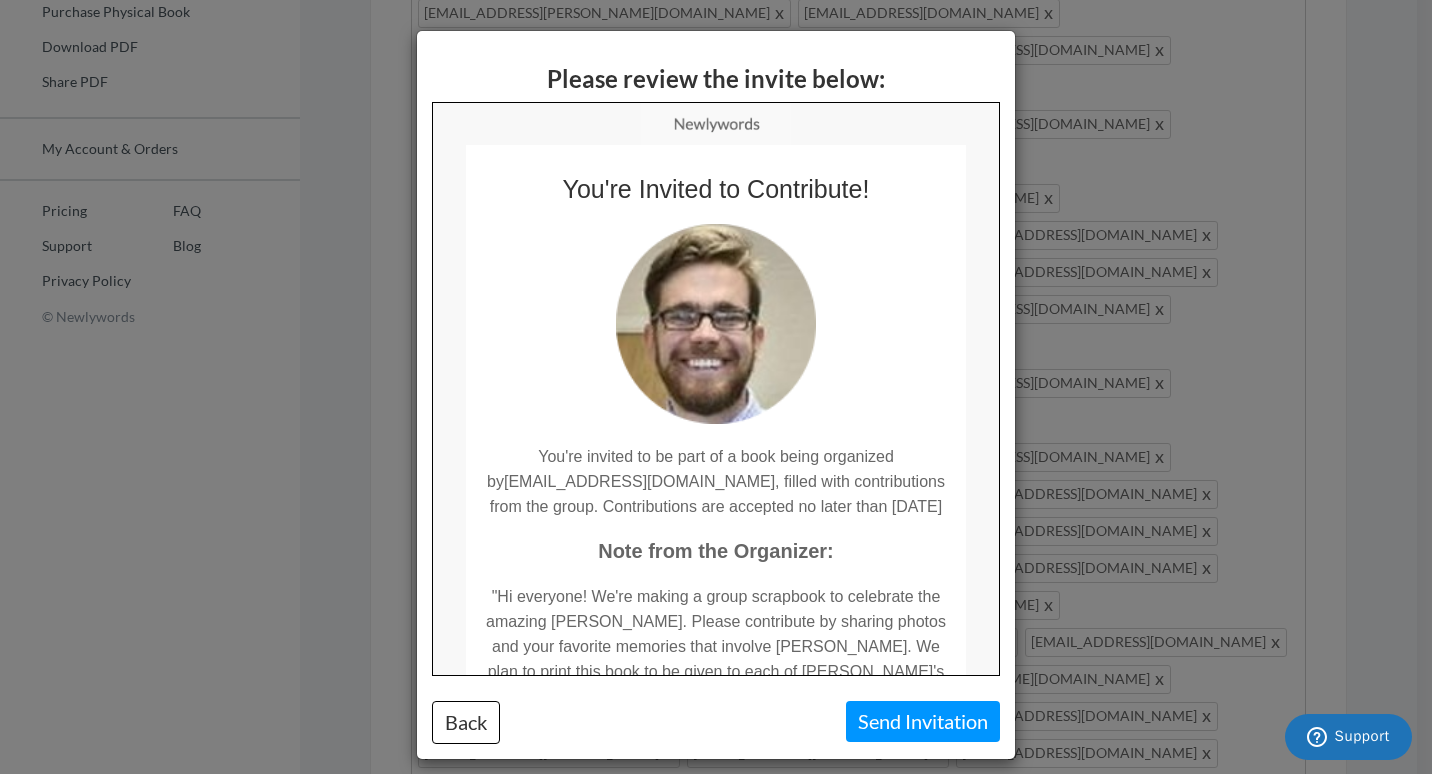 scroll, scrollTop: 0, scrollLeft: 0, axis: both 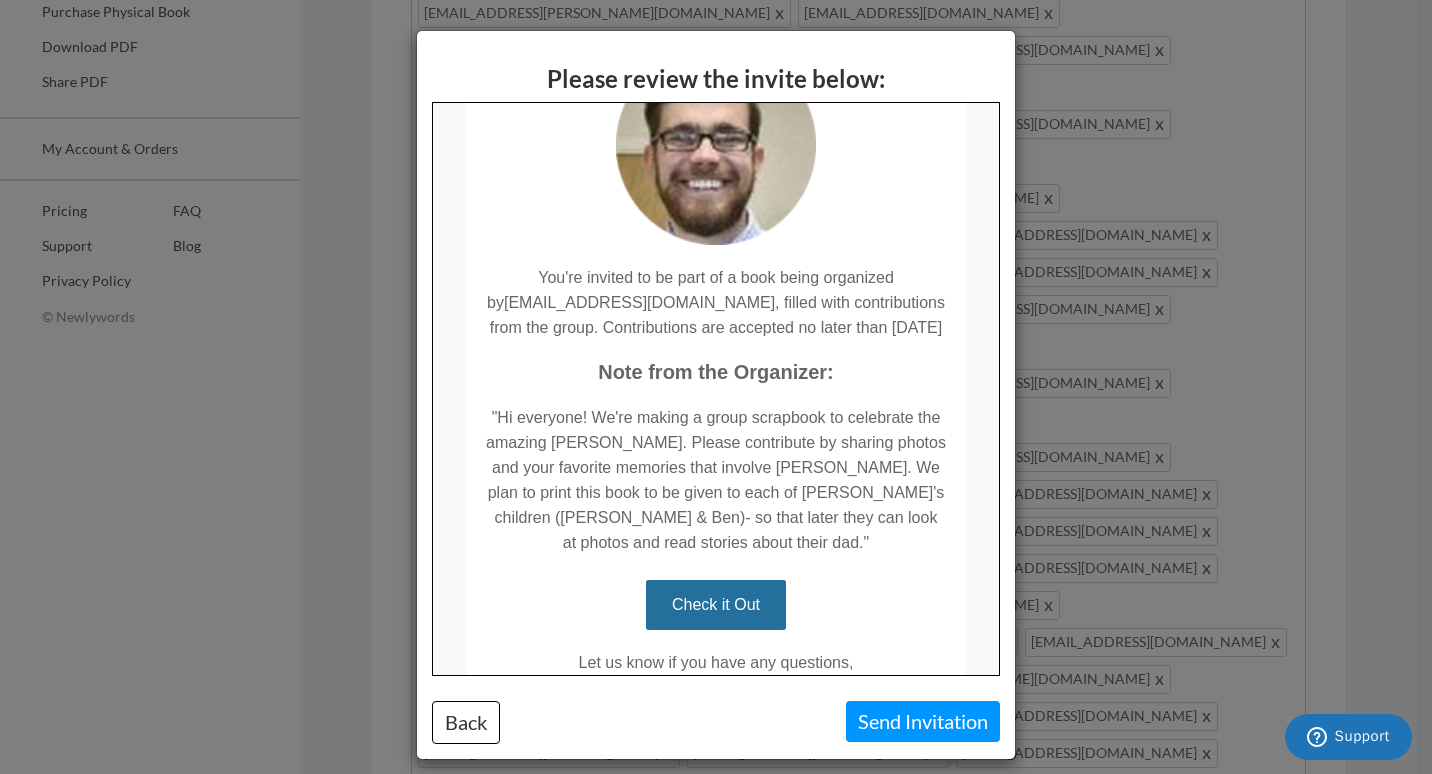 drag, startPoint x: 933, startPoint y: 513, endPoint x: 485, endPoint y: 418, distance: 457.9618 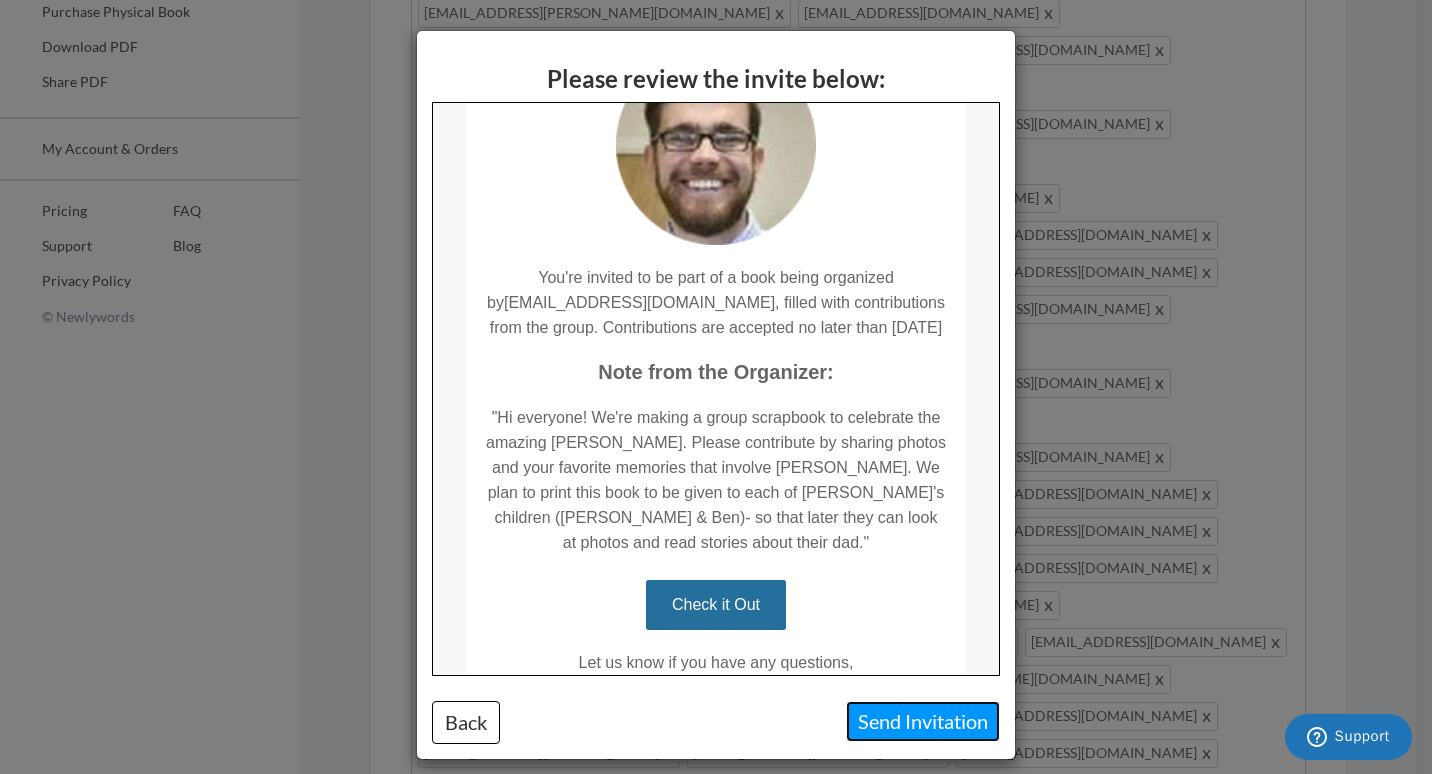 click on "Send Invitation" at bounding box center [923, 721] 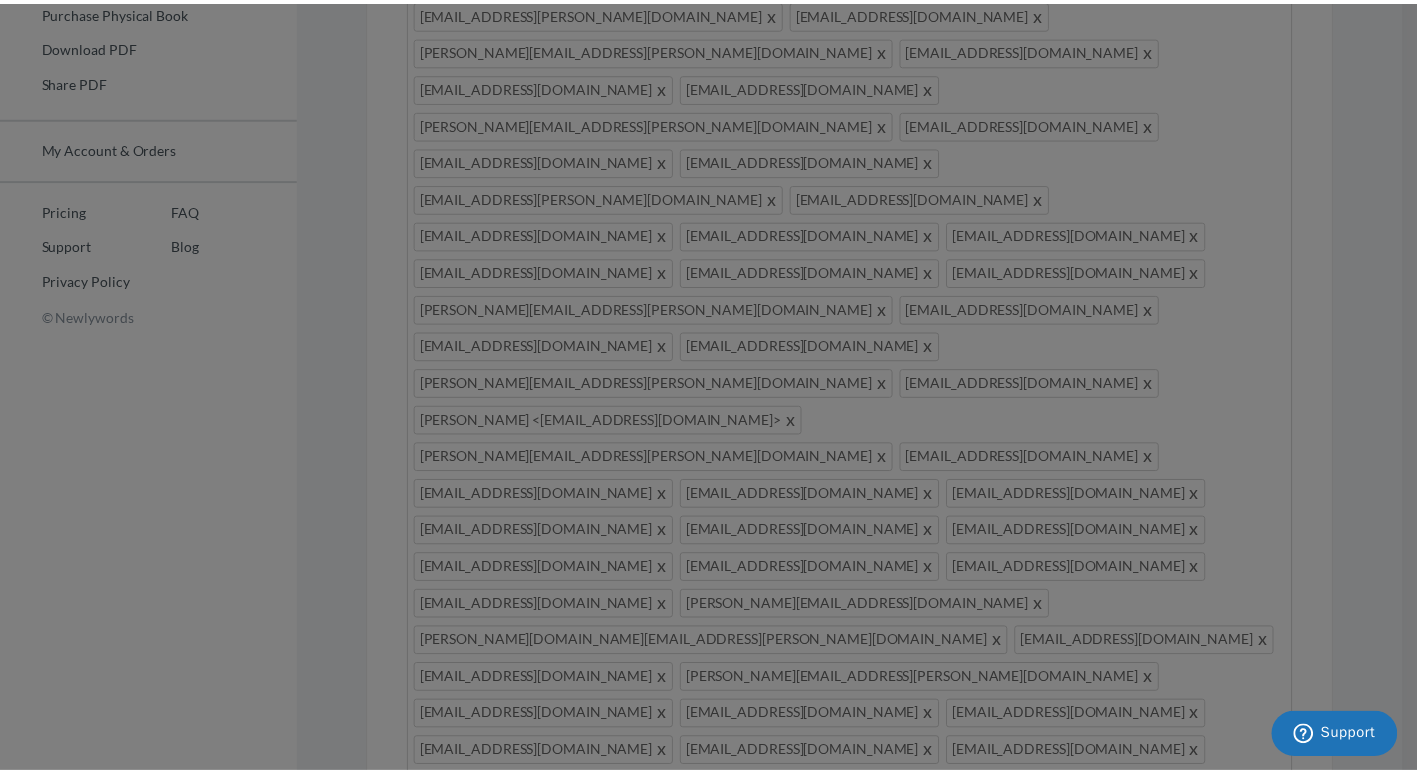 scroll, scrollTop: 0, scrollLeft: 0, axis: both 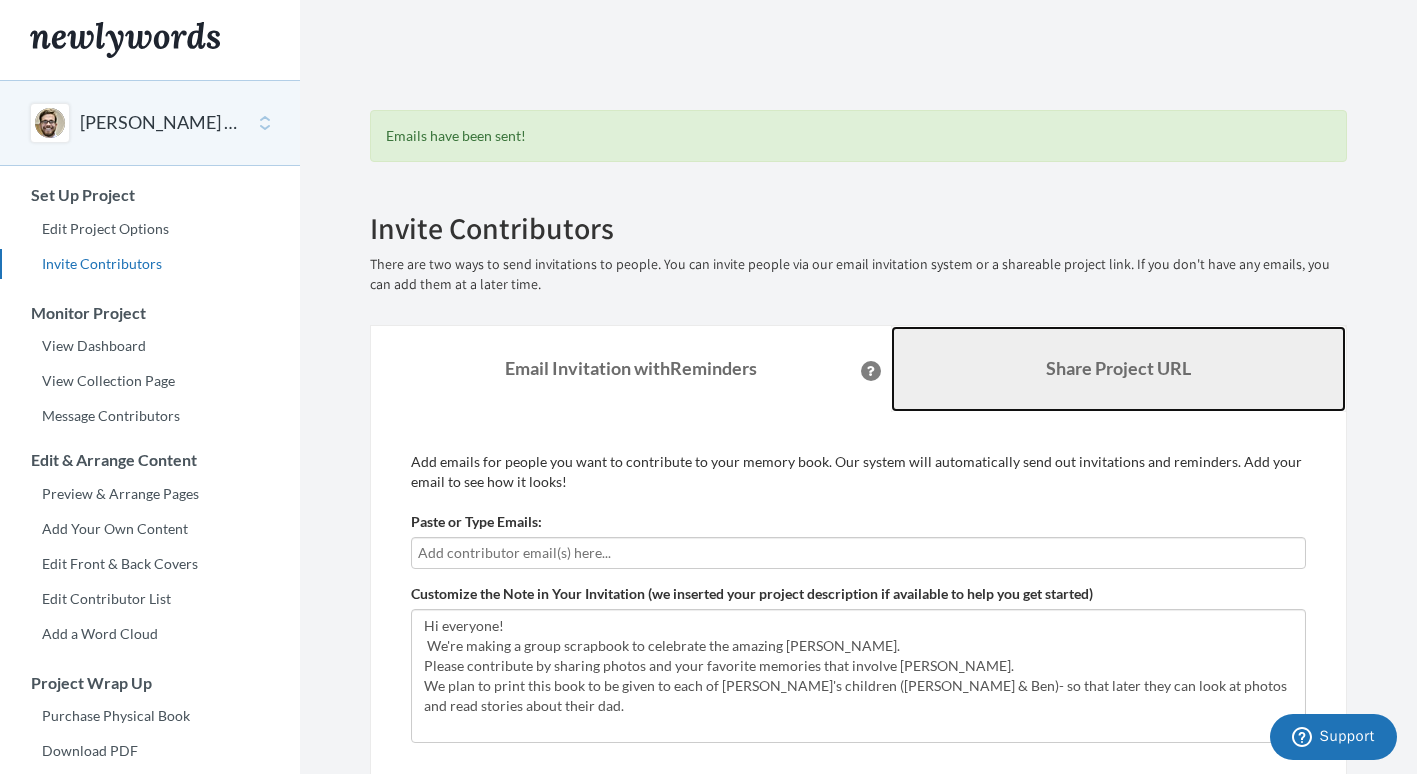 click on "Share Project URL" at bounding box center [1119, 369] 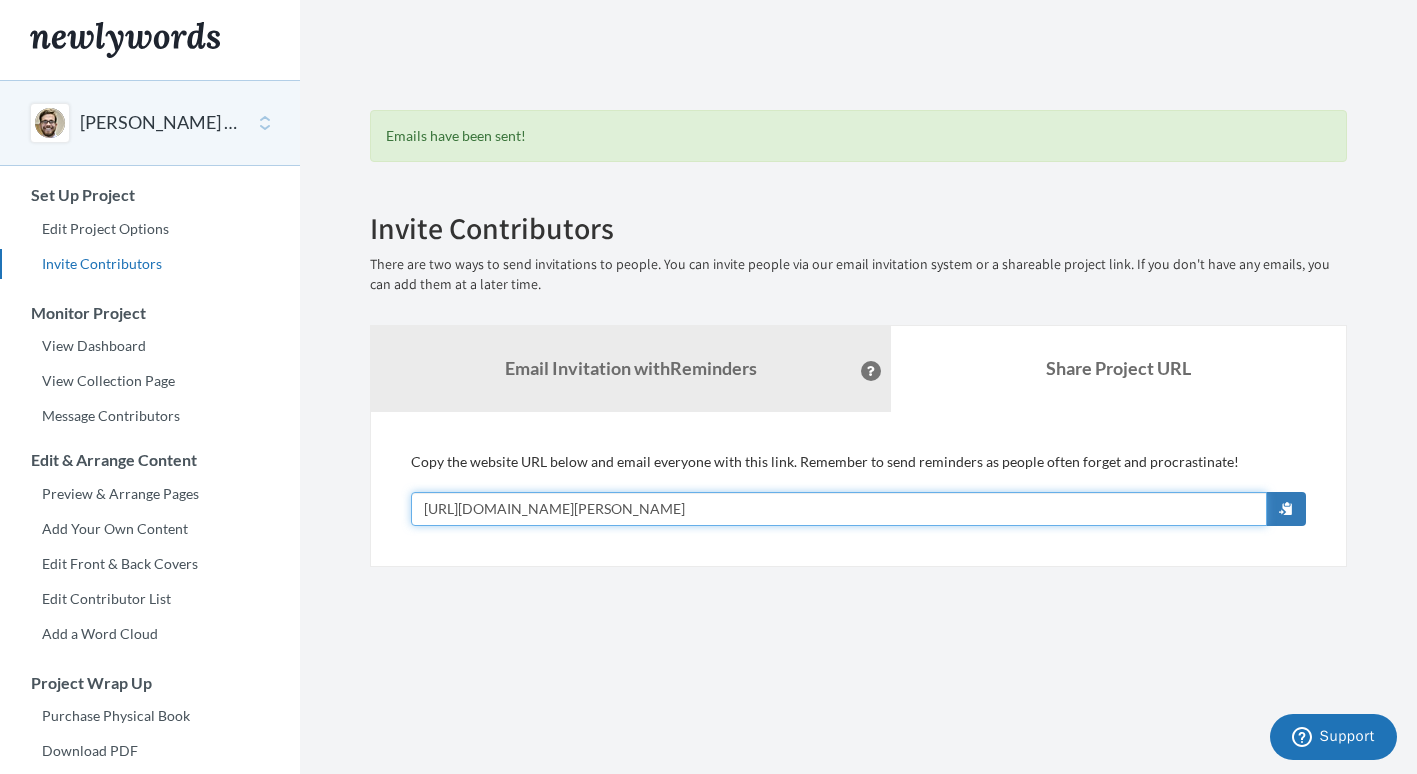 click on "[URL][DOMAIN_NAME][PERSON_NAME]" at bounding box center [839, 509] 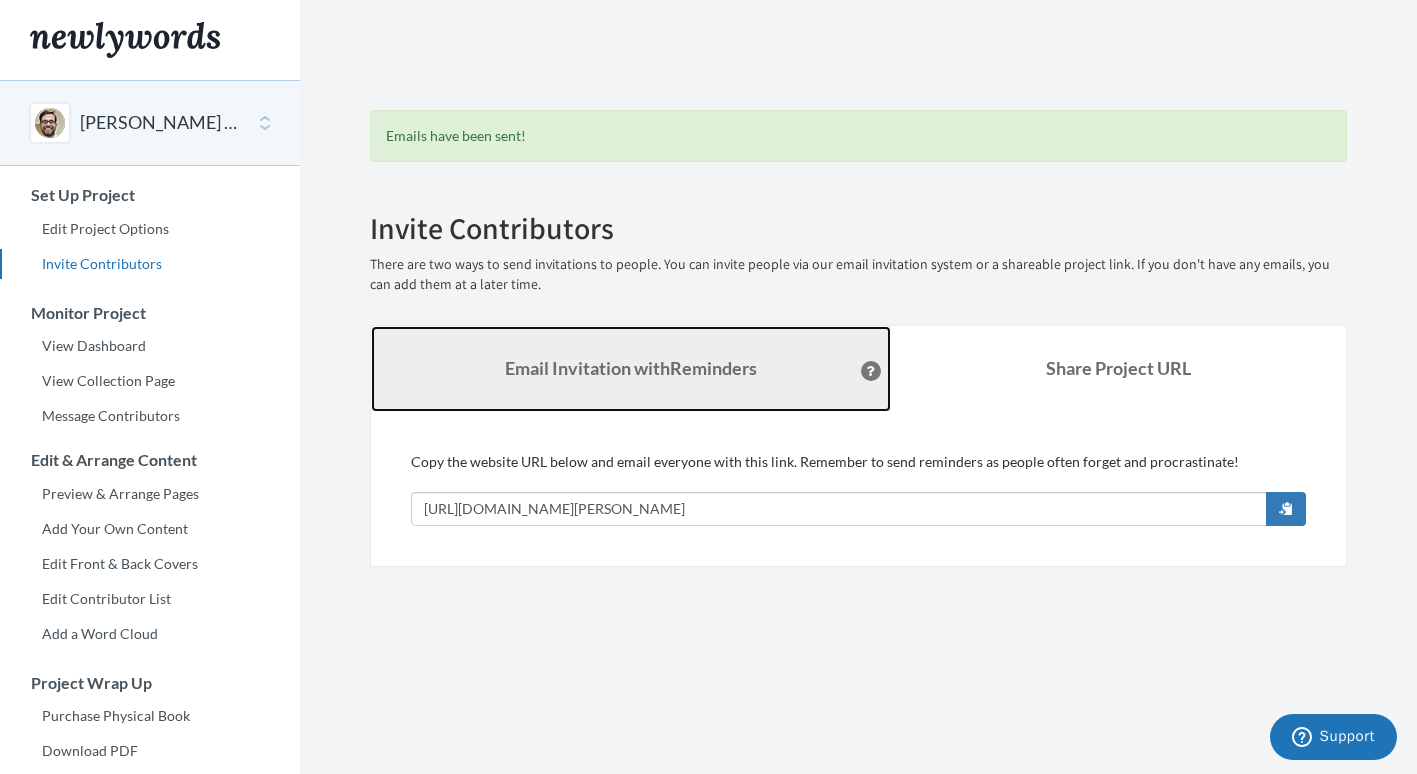 click on "Email Invitation with  Reminders" at bounding box center [631, 369] 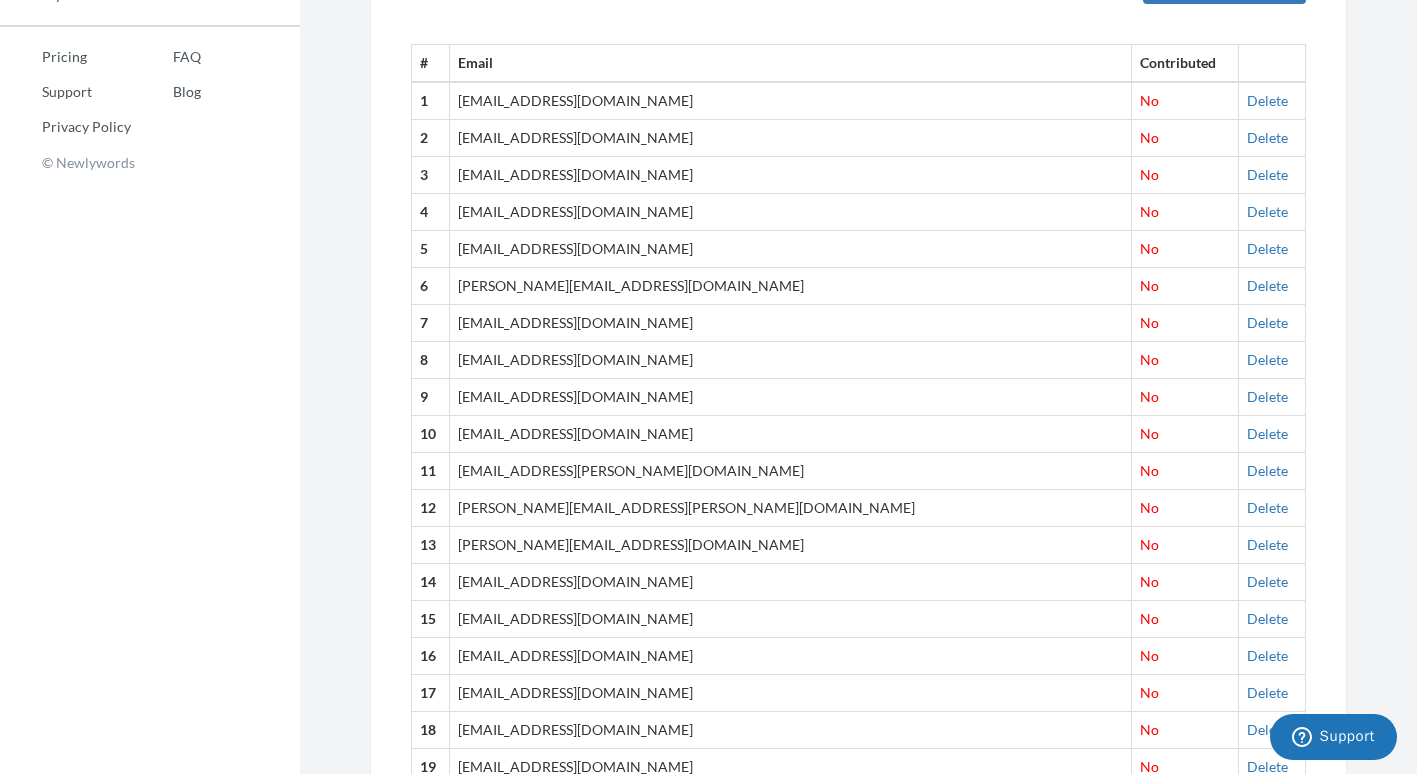 scroll, scrollTop: 863, scrollLeft: 0, axis: vertical 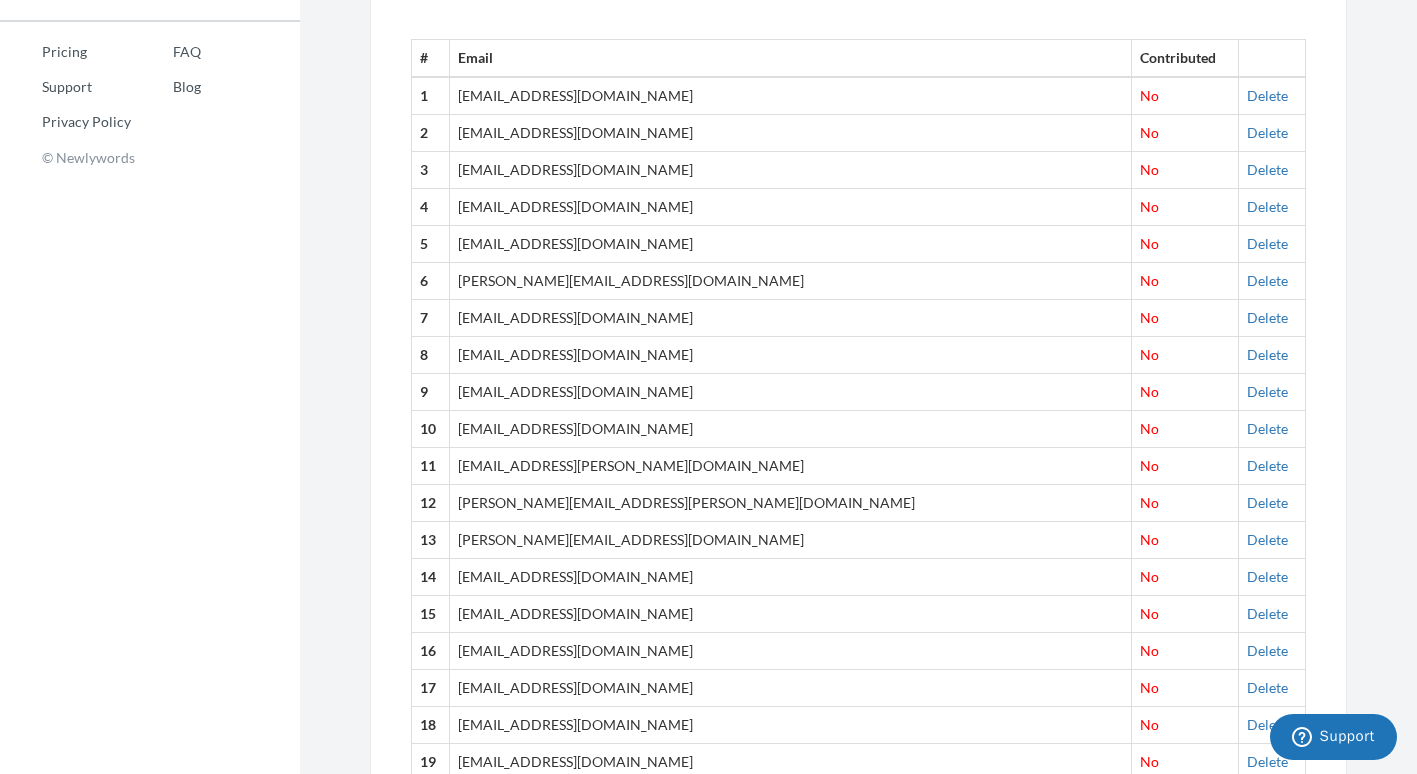 drag, startPoint x: 662, startPoint y: 134, endPoint x: 481, endPoint y: 128, distance: 181.09943 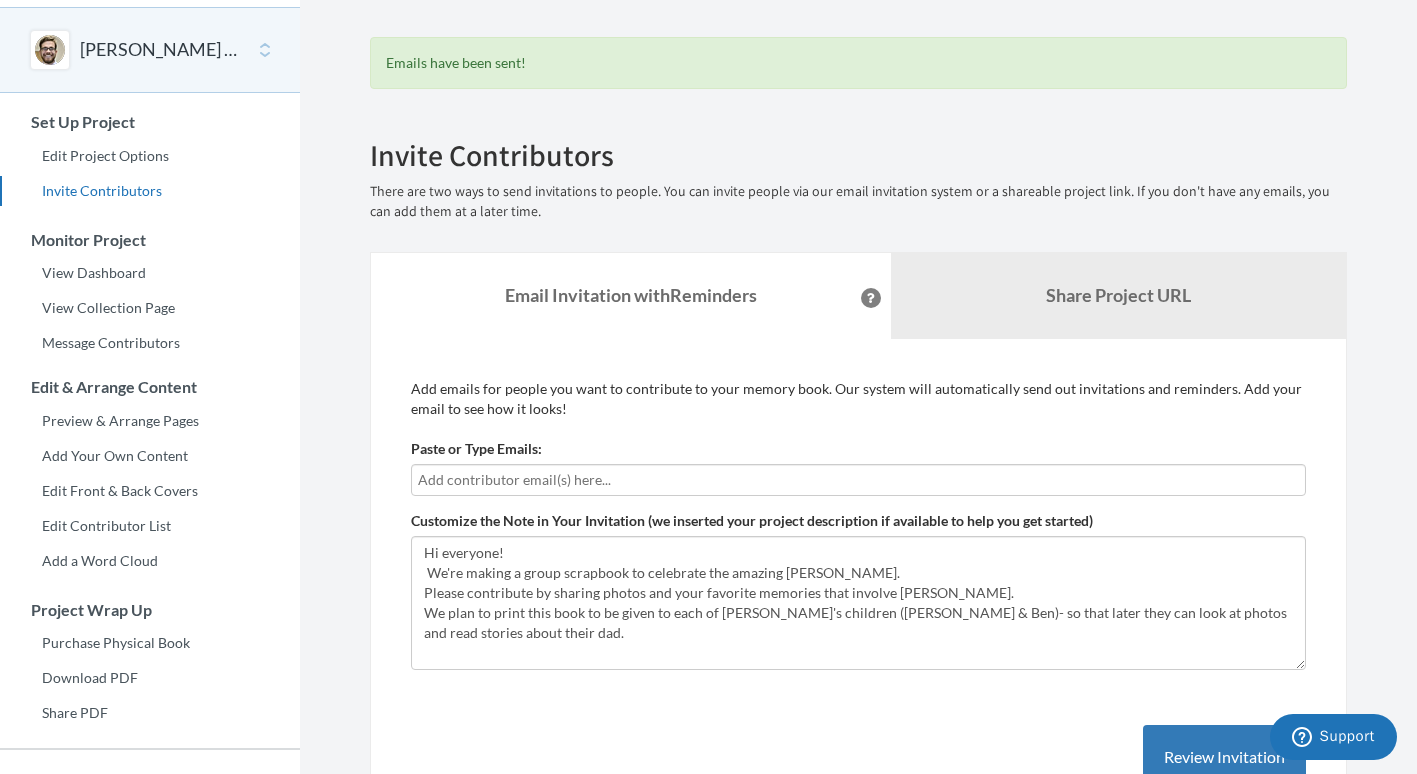 scroll, scrollTop: 53, scrollLeft: 0, axis: vertical 